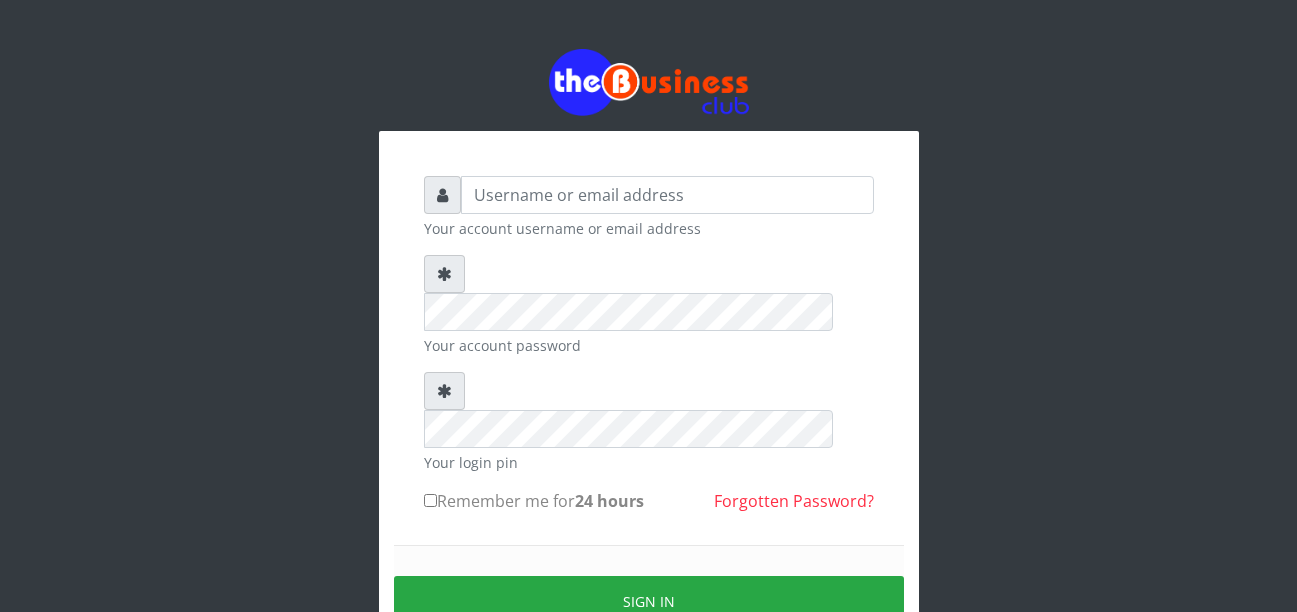 scroll, scrollTop: 0, scrollLeft: 0, axis: both 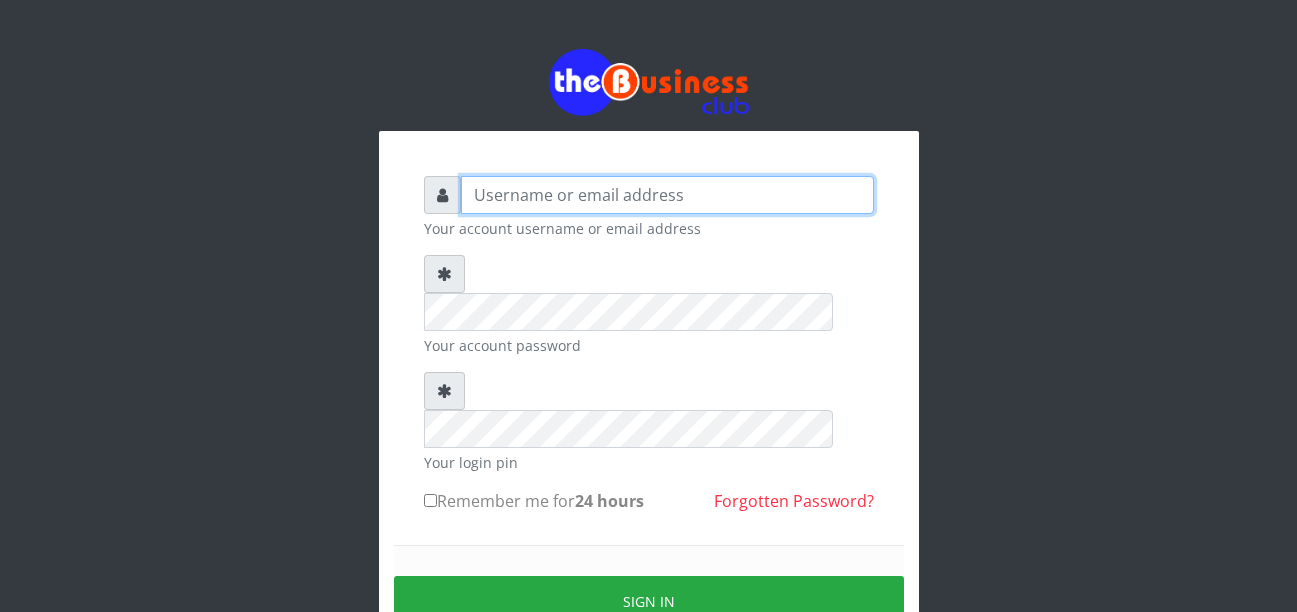 click at bounding box center [667, 195] 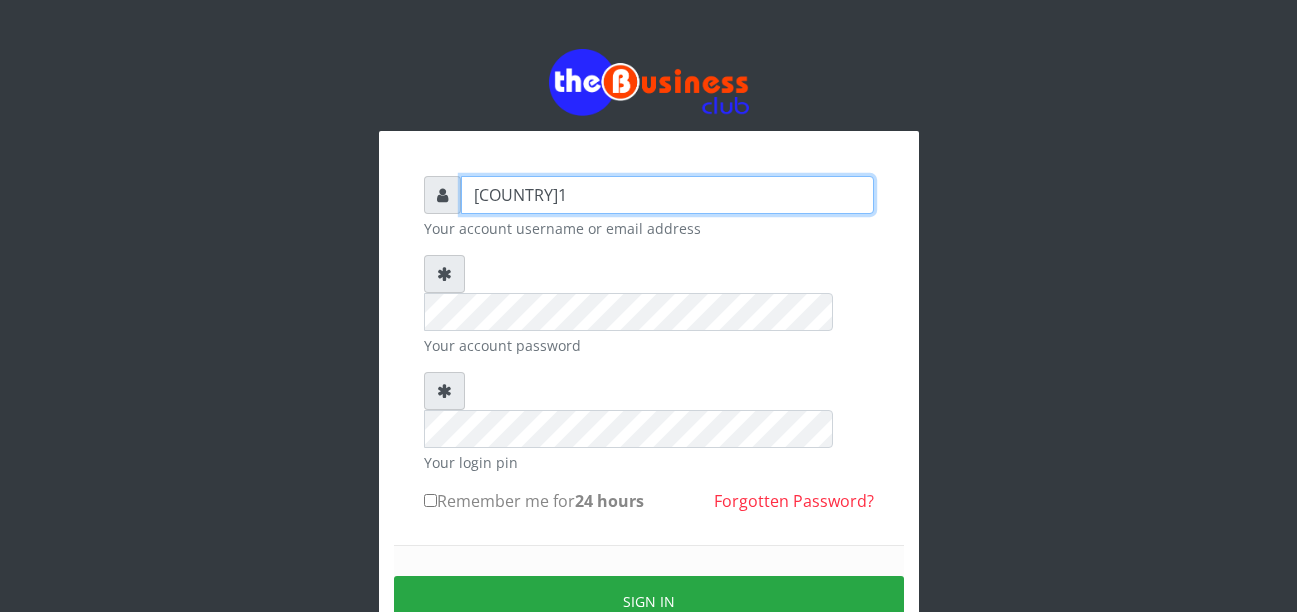 type on "[COUNTRY]1" 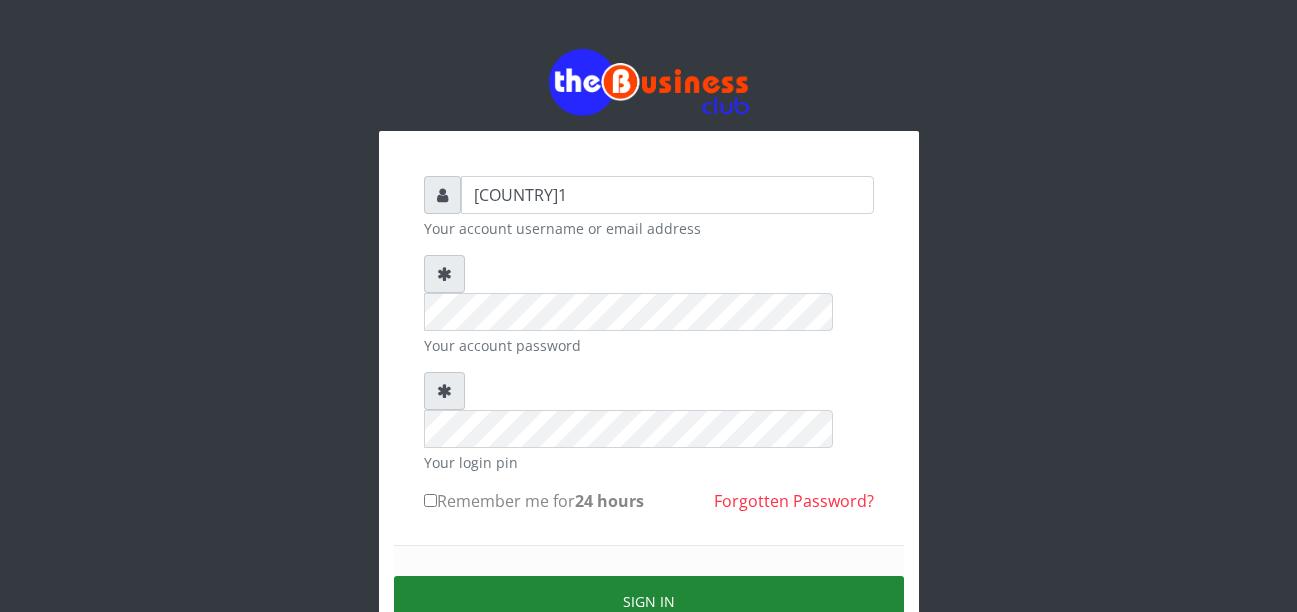 click on "Sign in" at bounding box center [649, 601] 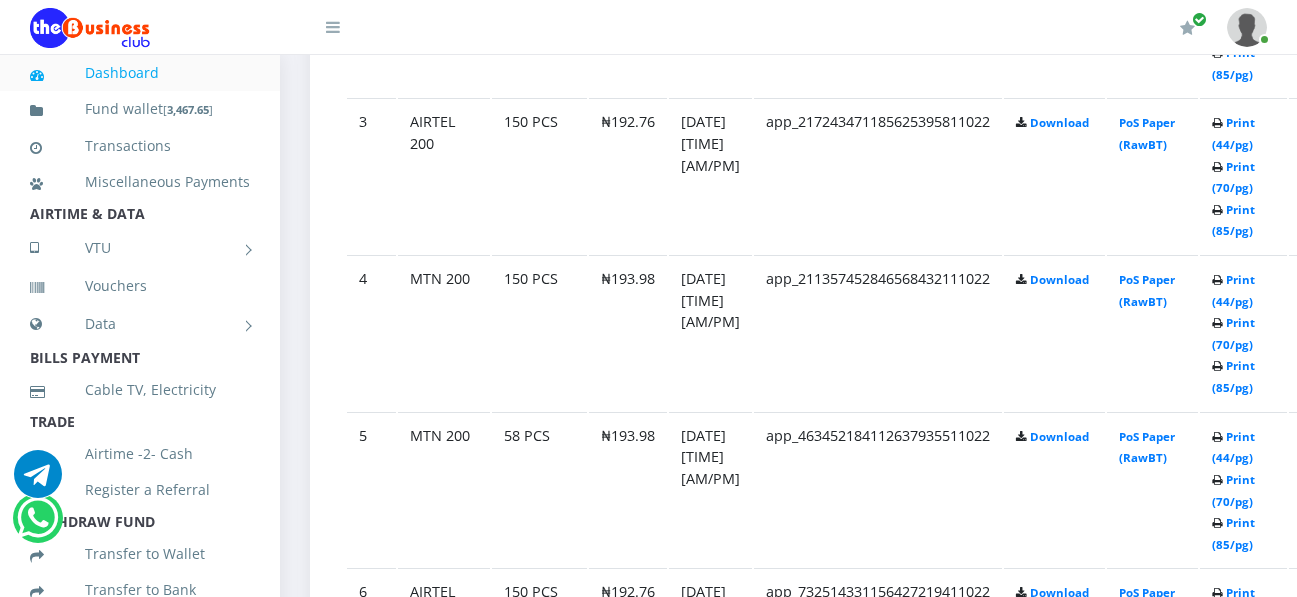 scroll, scrollTop: 1440, scrollLeft: 0, axis: vertical 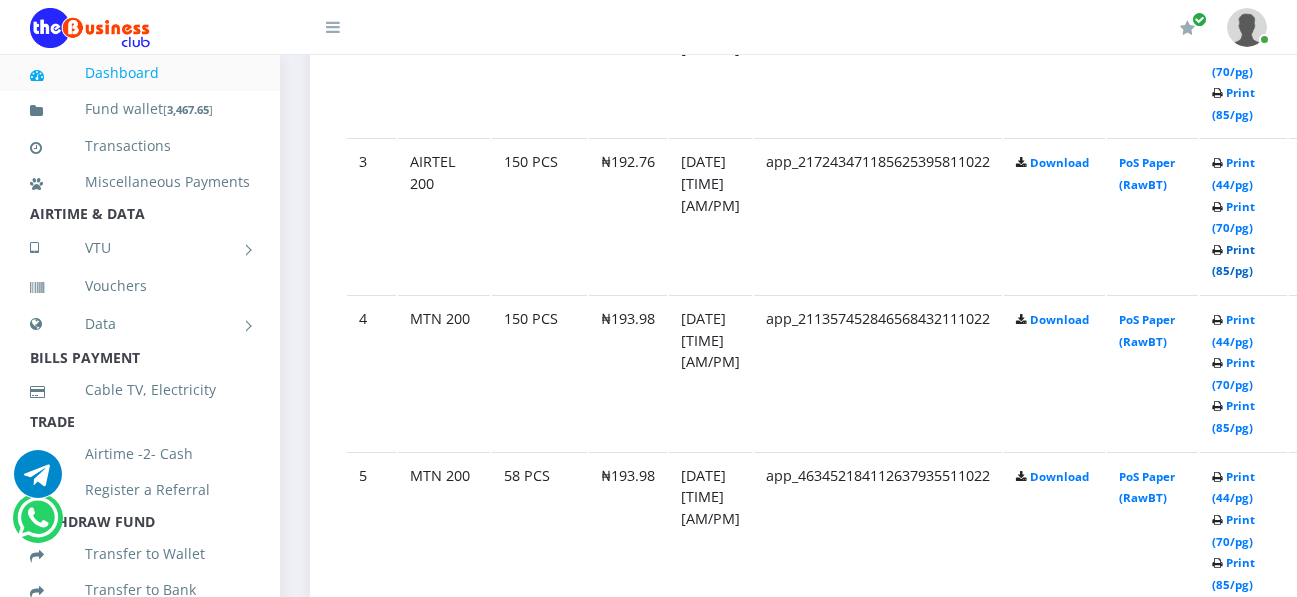 click on "Print (85/pg)" at bounding box center (1233, 260) 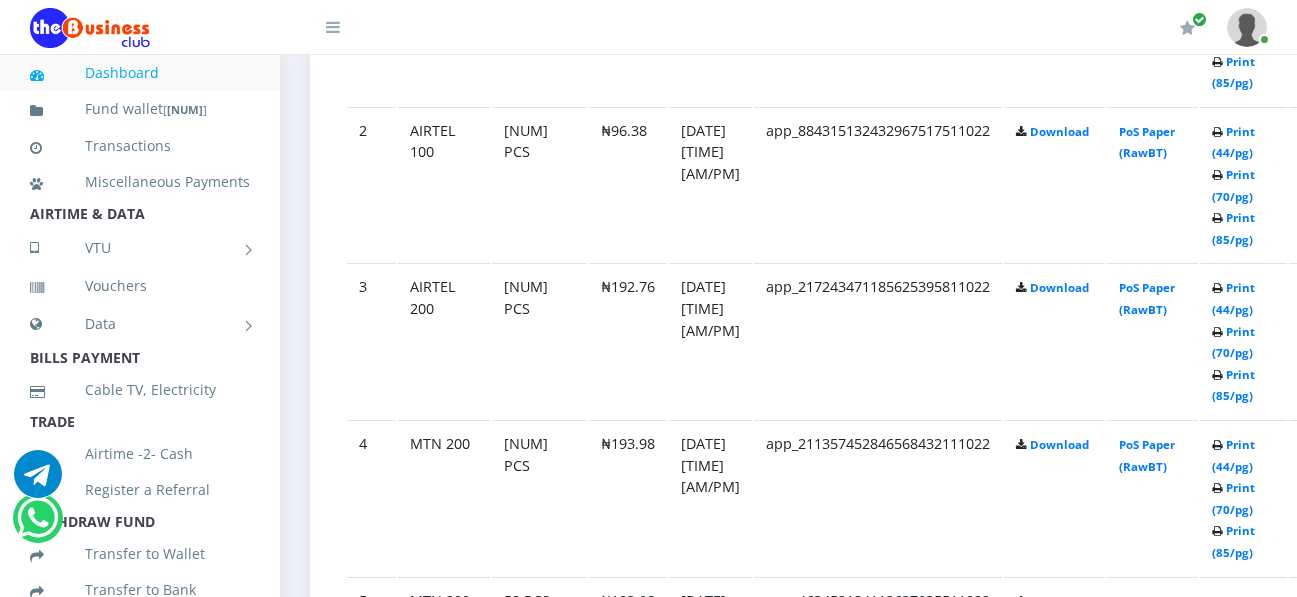 scroll, scrollTop: 0, scrollLeft: 0, axis: both 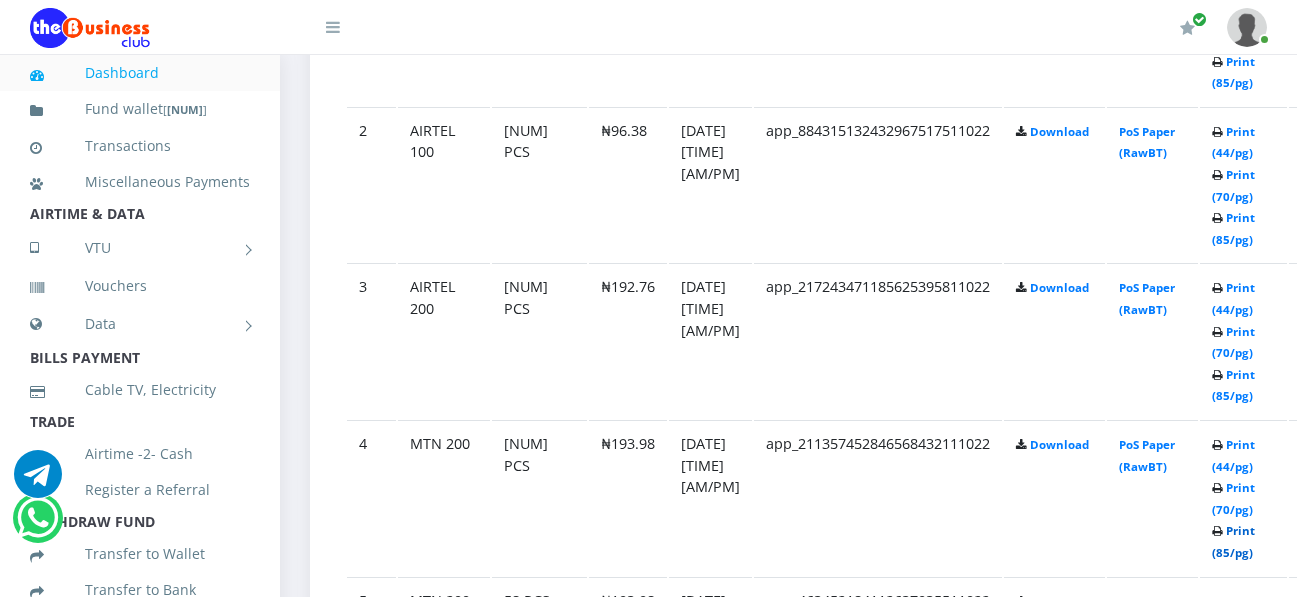 click on "Print (85/pg)" at bounding box center (1233, 541) 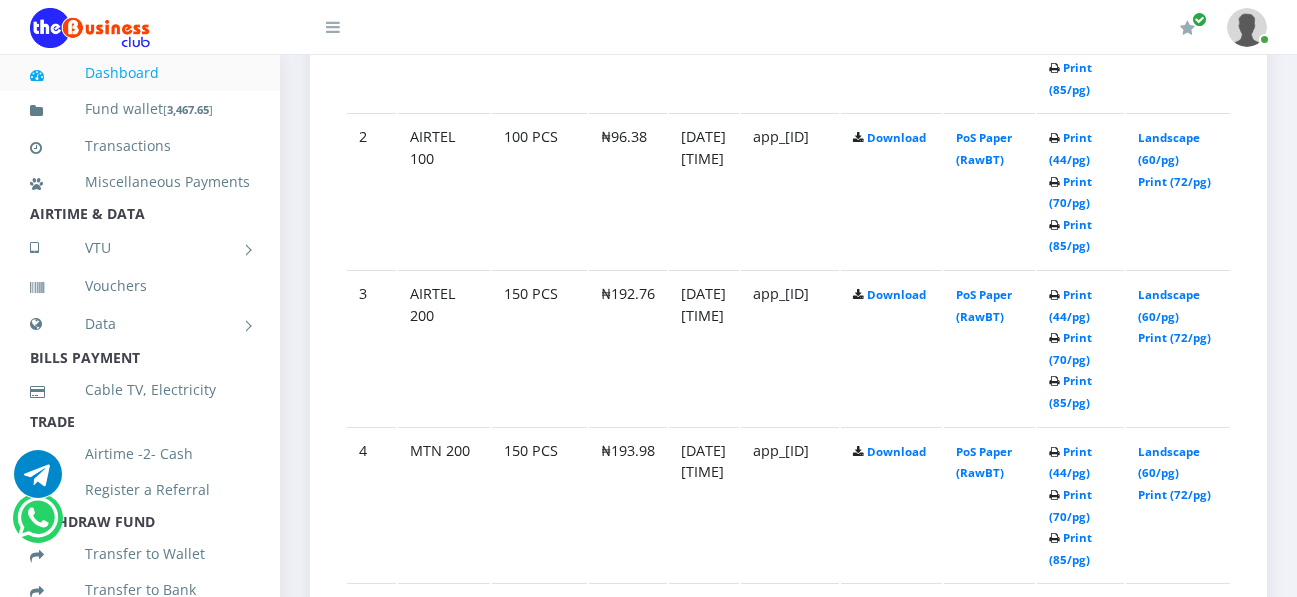 scroll, scrollTop: 1246, scrollLeft: 0, axis: vertical 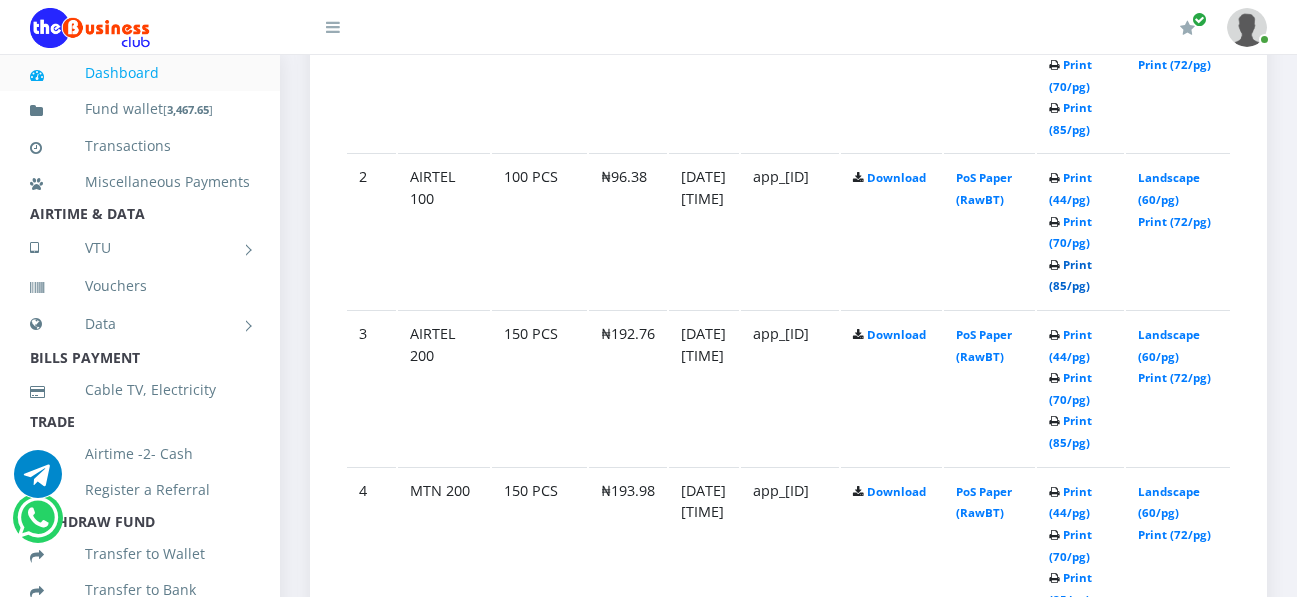 click on "Print (85/pg)" at bounding box center [1070, 275] 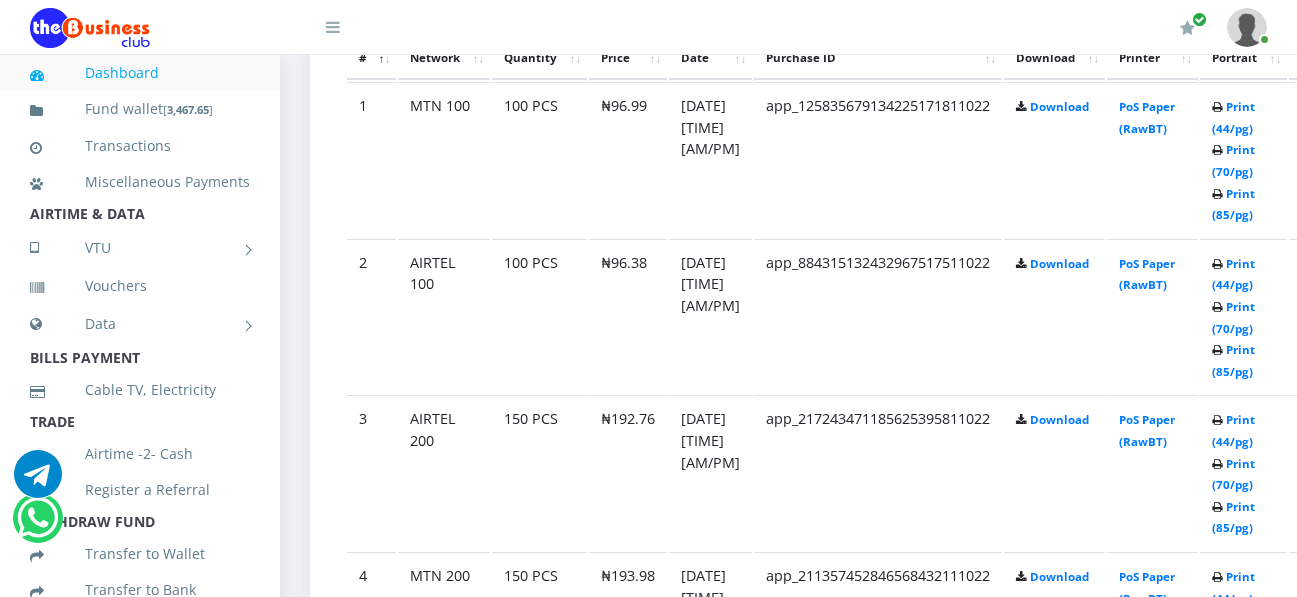 scroll, scrollTop: 0, scrollLeft: 0, axis: both 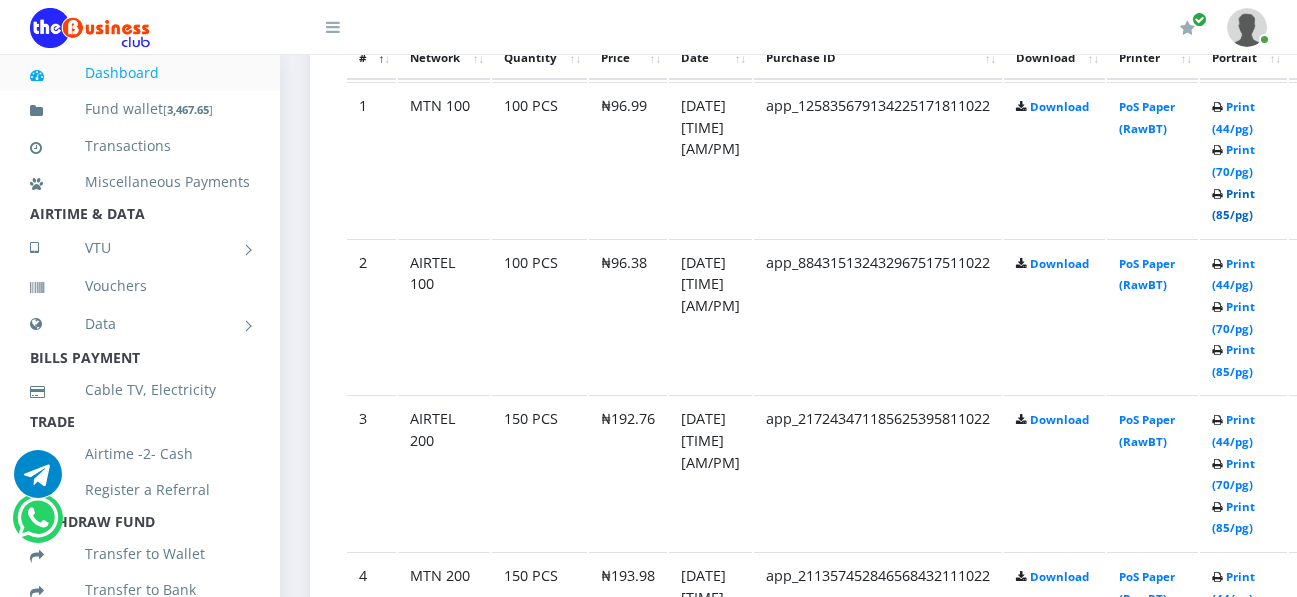 click on "Print (85/pg)" at bounding box center [1233, 204] 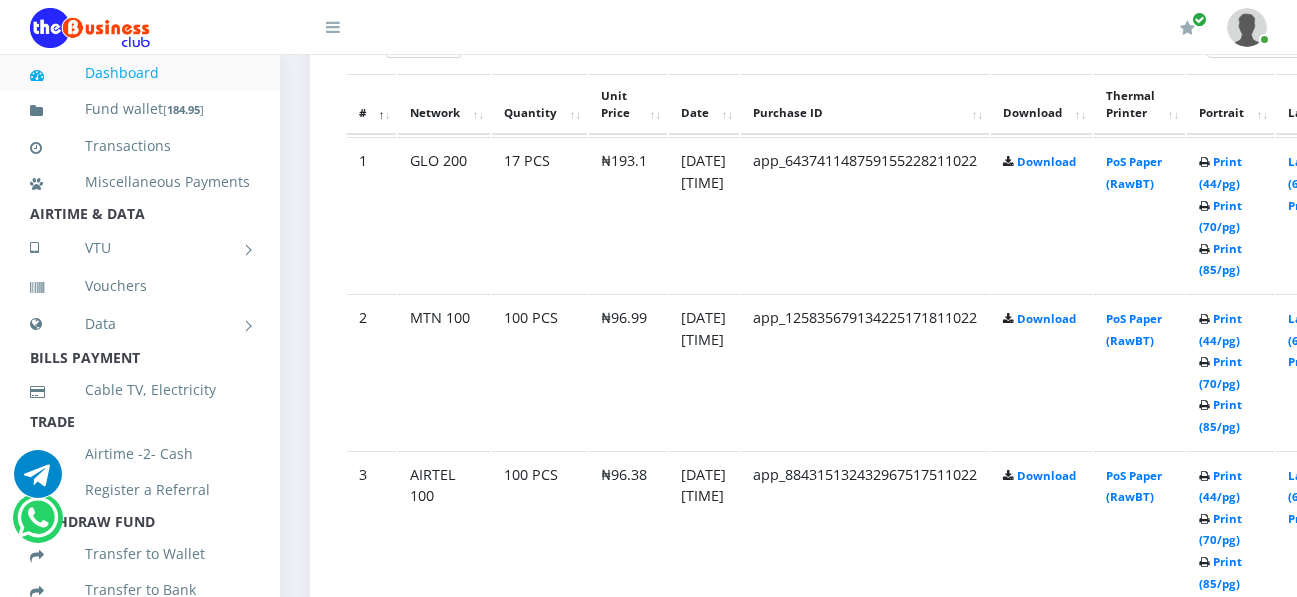 scroll, scrollTop: 1086, scrollLeft: 0, axis: vertical 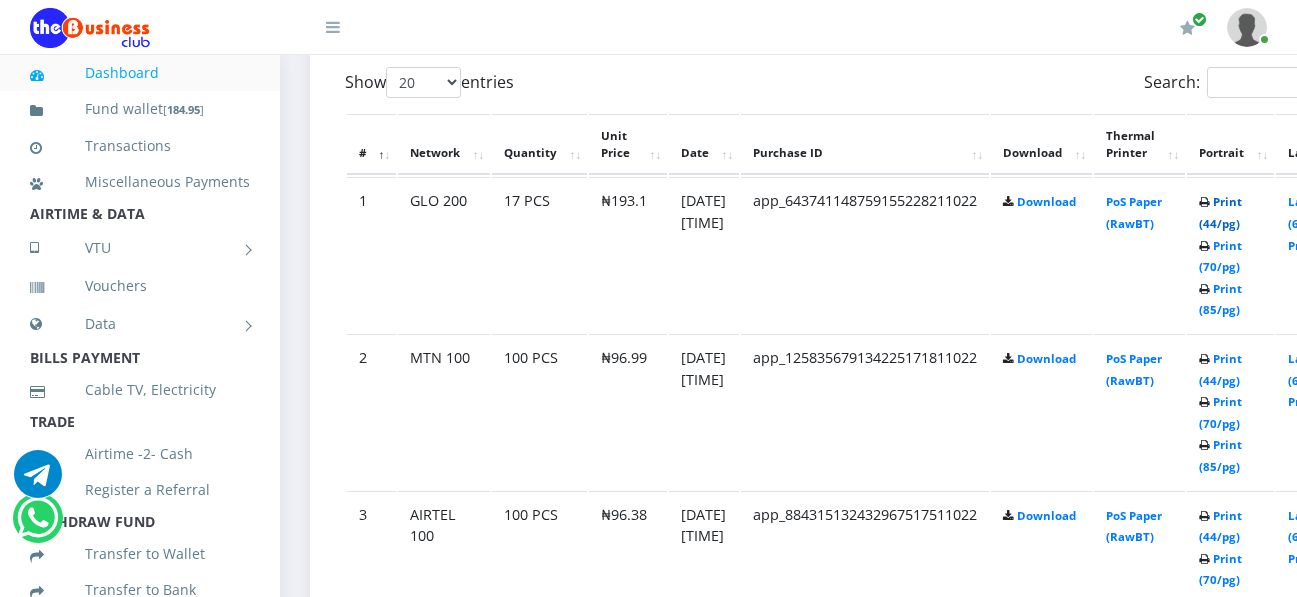 click on "Print (44/pg)" at bounding box center (1220, 212) 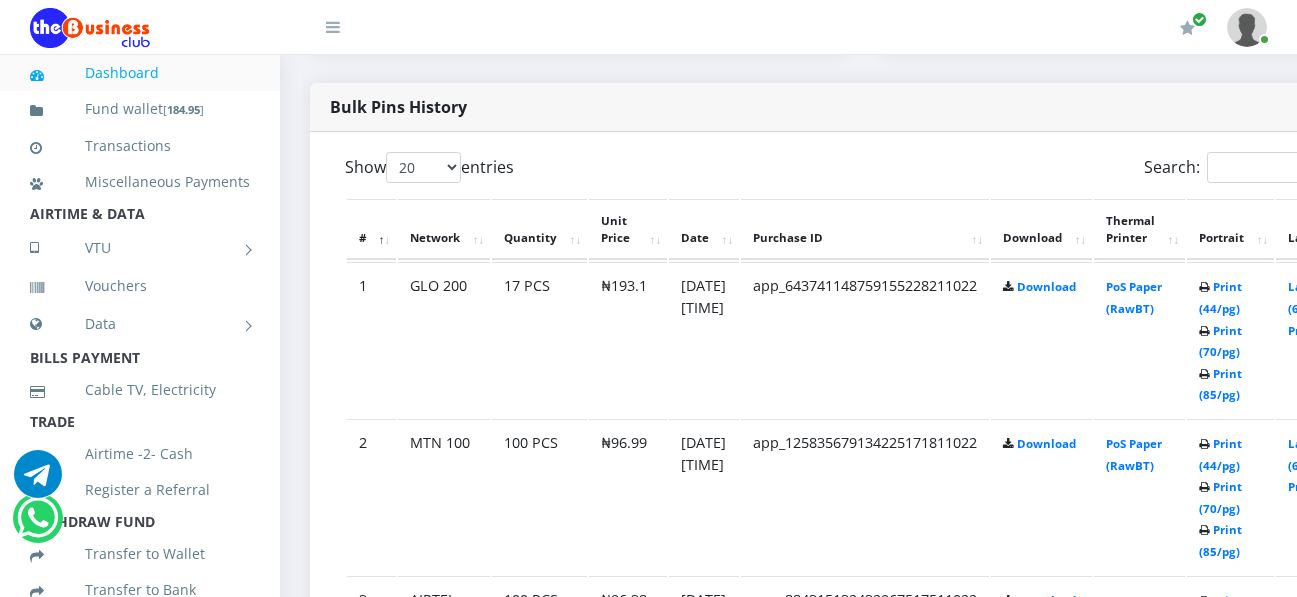 scroll, scrollTop: 0, scrollLeft: 0, axis: both 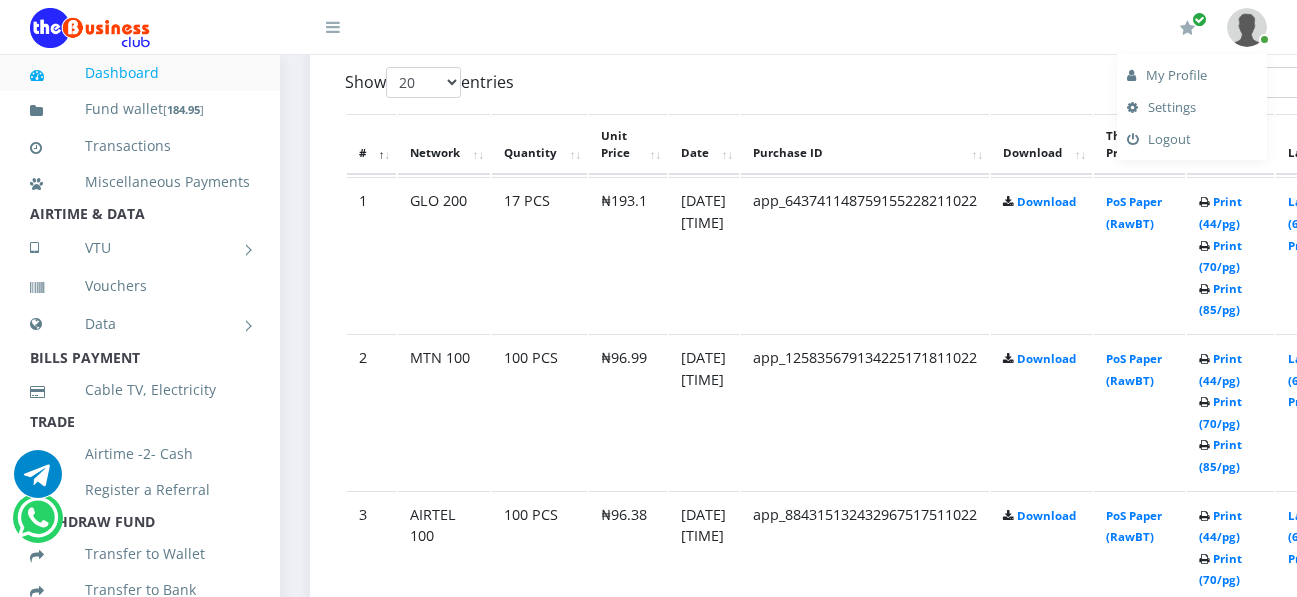 click on "Logout" at bounding box center (1192, 139) 